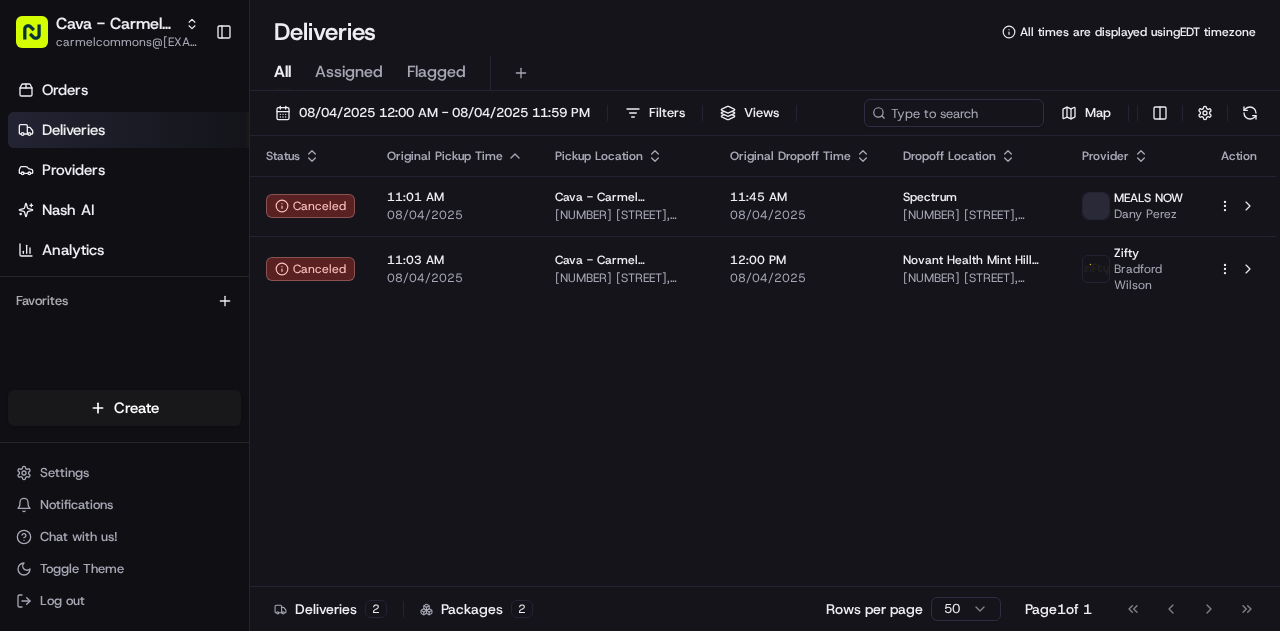 scroll, scrollTop: 0, scrollLeft: 0, axis: both 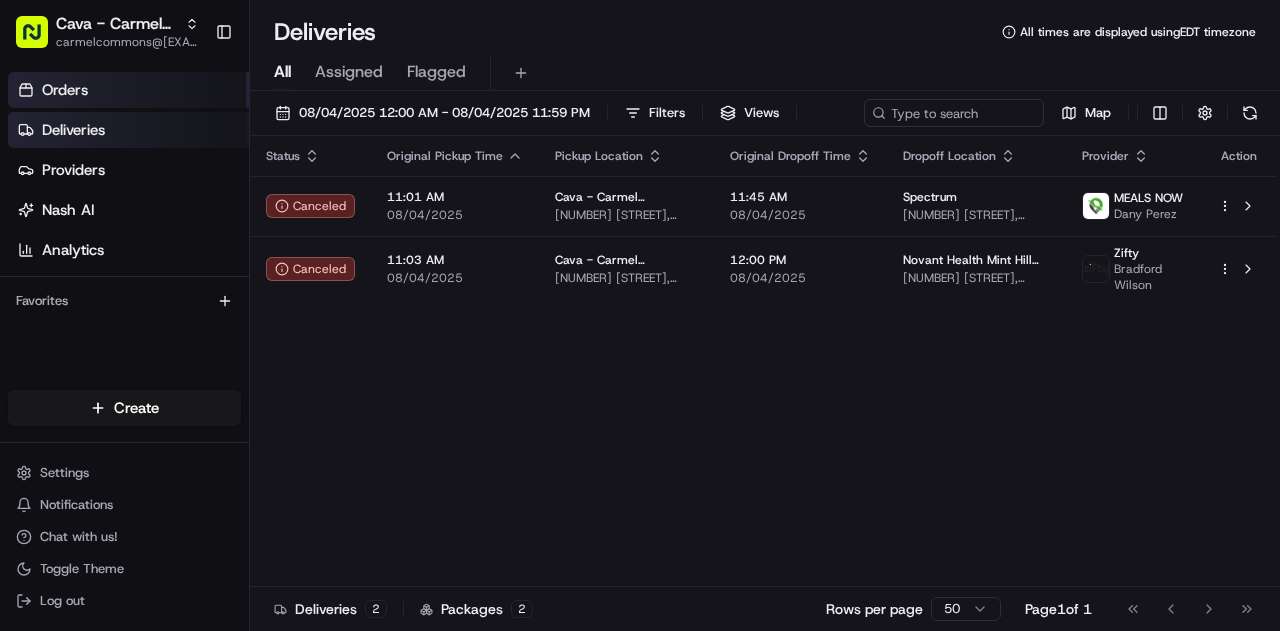 click on "Orders" at bounding box center (128, 90) 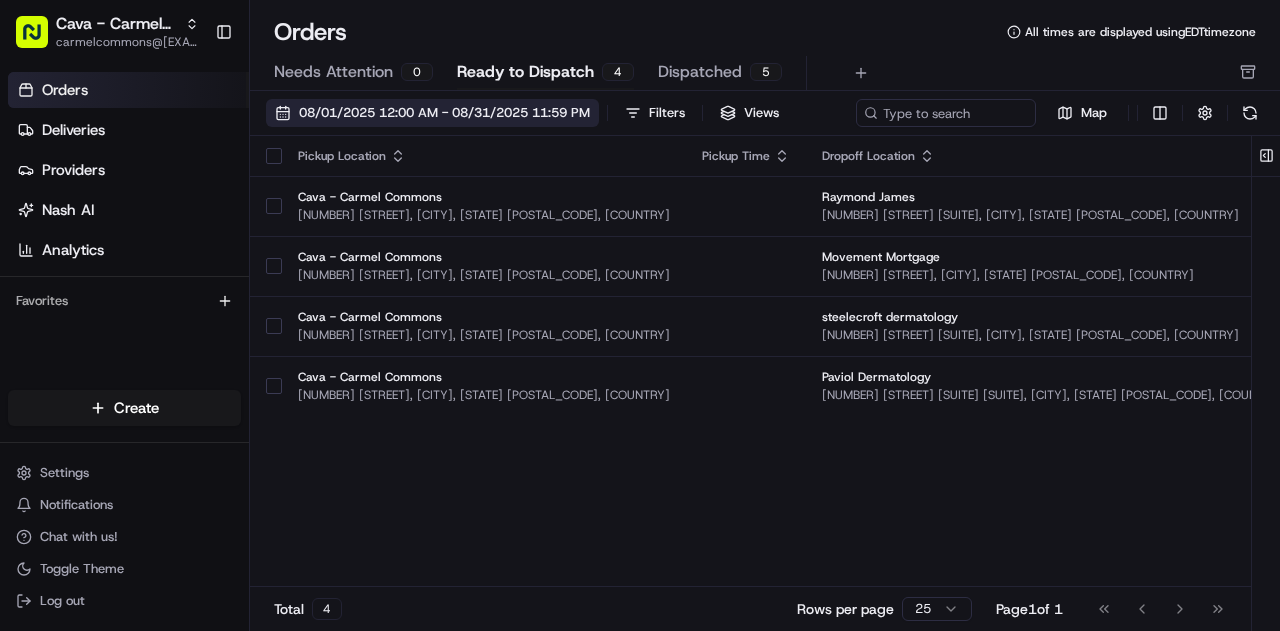 click on "08/01/2025 12:00 AM - 08/31/2025 11:59 PM" at bounding box center (432, 113) 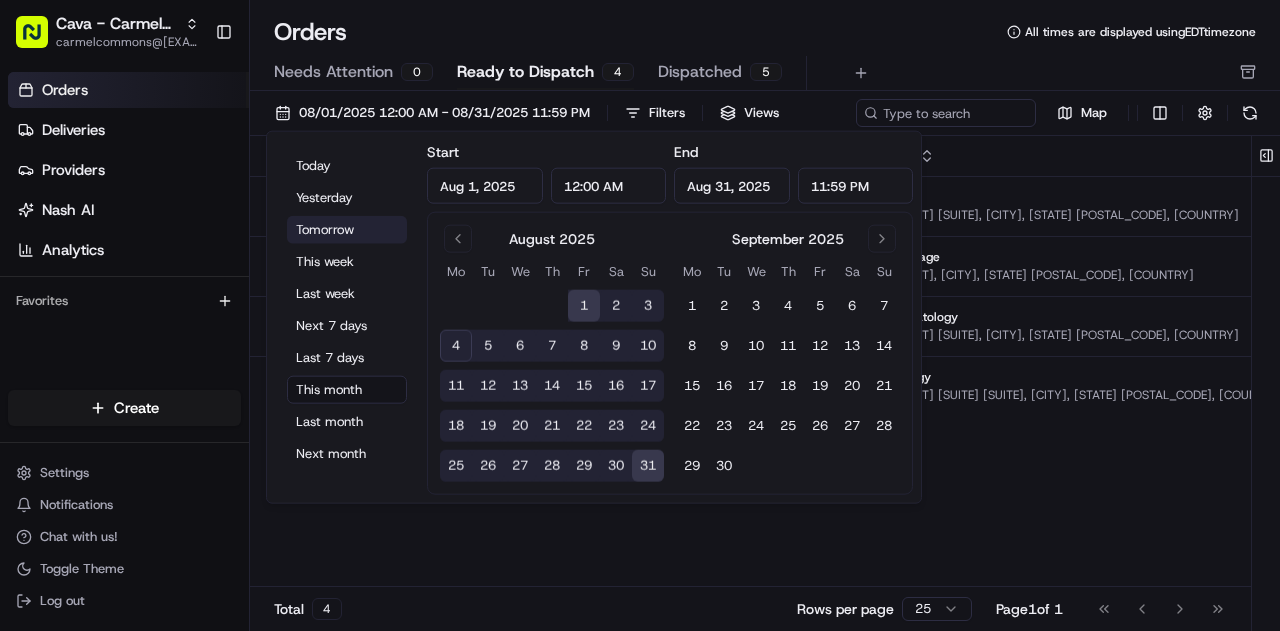 click on "Tomorrow" at bounding box center [347, 230] 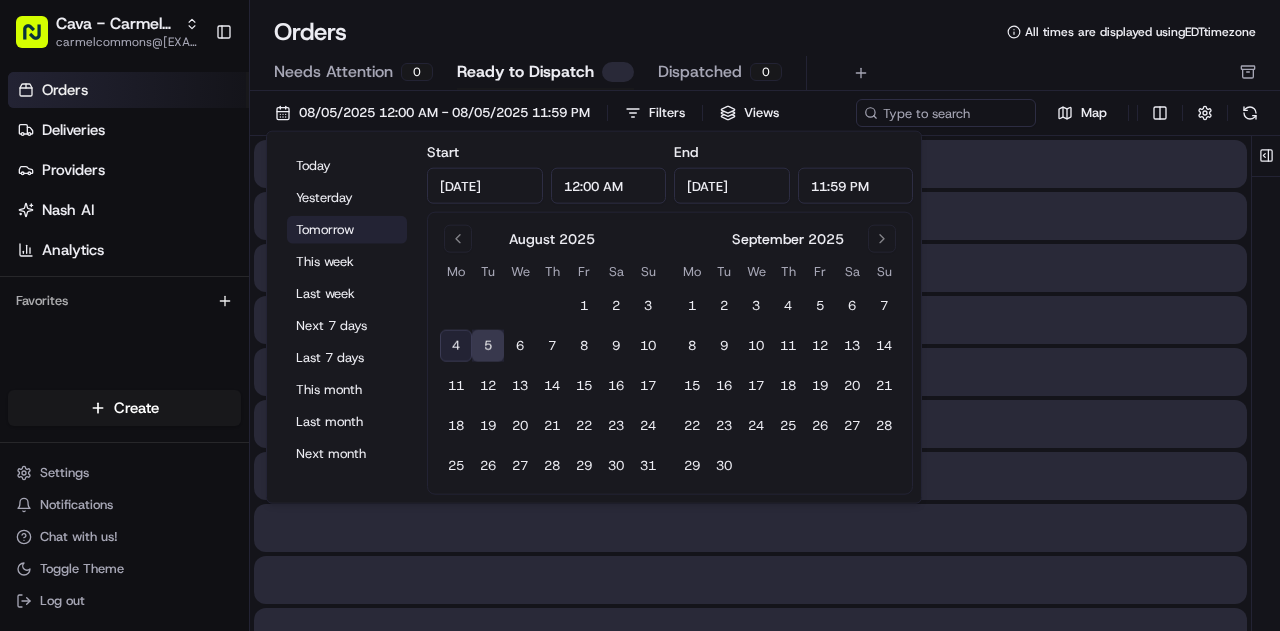 type on "[DATE]" 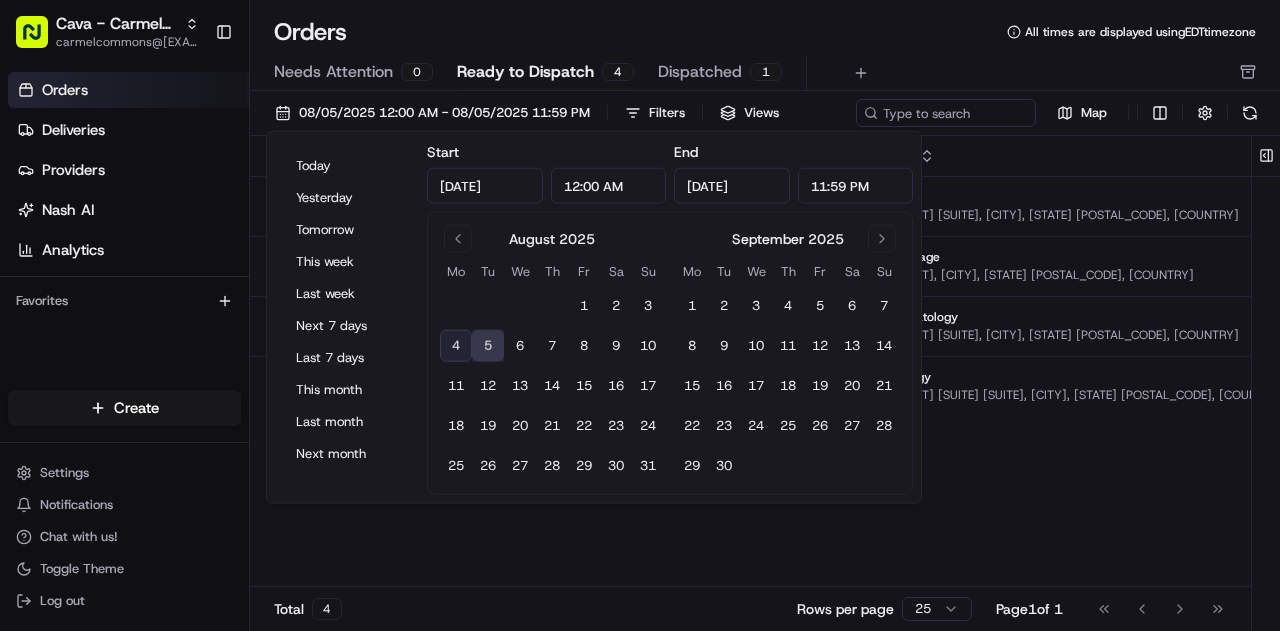 click on "Pickup Location Pickup Time Dropoff Location Dropoff Time Order Value Order Details Delivery Details Provider Actions Cava - Carmel Commons [NUMBER] [STREET], [CITY], [STATE] [POSTAL_CODE], [COUNTRY] [NAME] [NUMBER] [STREET] [SUITE], [CITY], [STATE] [POSTAL_CODE], [COUNTRY] [TIME] [DATE] [PRICE] Tip: [PRICE] [NUMBER] items Description:  Catering order with Group Bowl Bar - Grilled Chicken, Gallon Lemonade, and serving utensils for 12 people. scheduled Assign Provider Cava - Carmel Commons [NUMBER] [STREET], [CITY], [STATE] [POSTAL_CODE], [COUNTRY] [COMPANY_NAME] [NUMBER] [STREET], [CITY], [STATE] [POSTAL_CODE], [COUNTRY] [TIME] [DATE] [PRICE] Tip: [PRICE] [NUMBER] items Description:  A catering order for 10 people, including pita chips and dip, a group bowl bar with grilled chicken, and a gallon of sweet tea. scheduled Assign Provider Cava - Carmel Commons [NUMBER] [STREET], [CITY], [STATE] [POSTAL_CODE], [COUNTRY] [COMPANY_NAME] [NUMBER] [STREET] [SUITE], [CITY], [STATE] [POSTAL_CODE], [COUNTRY] [TIME] [DATE] [PRICE] Tip: [PRICE] [NUMBER] items Description:" at bounding box center (1219, 361) 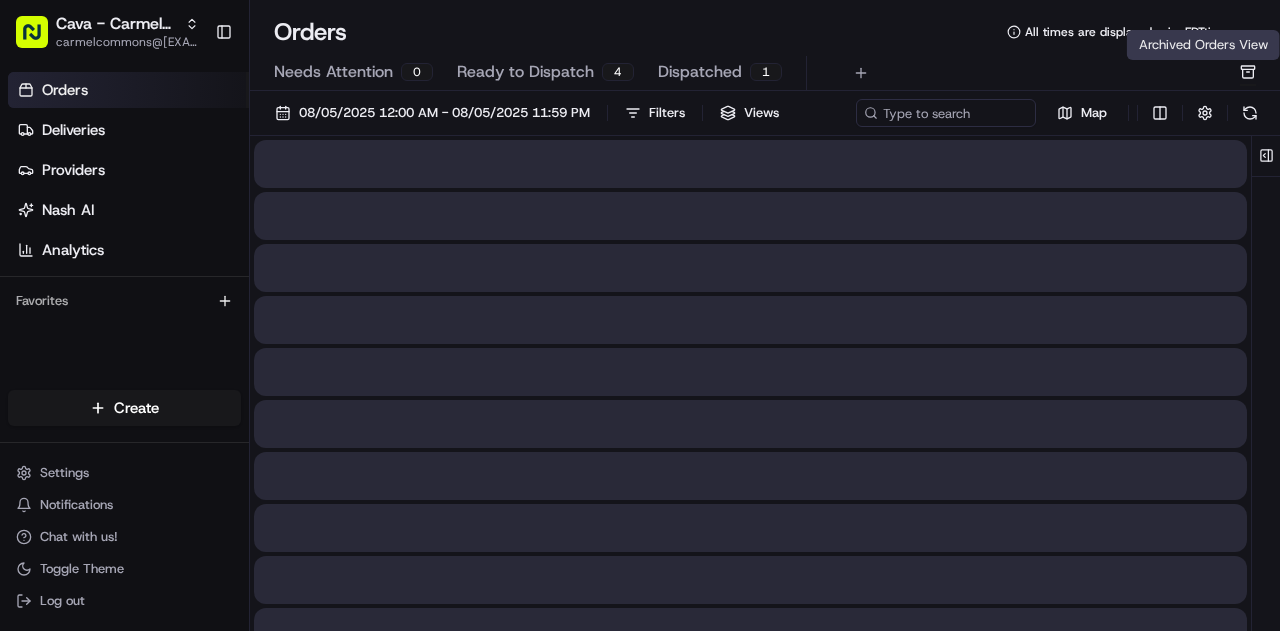 click 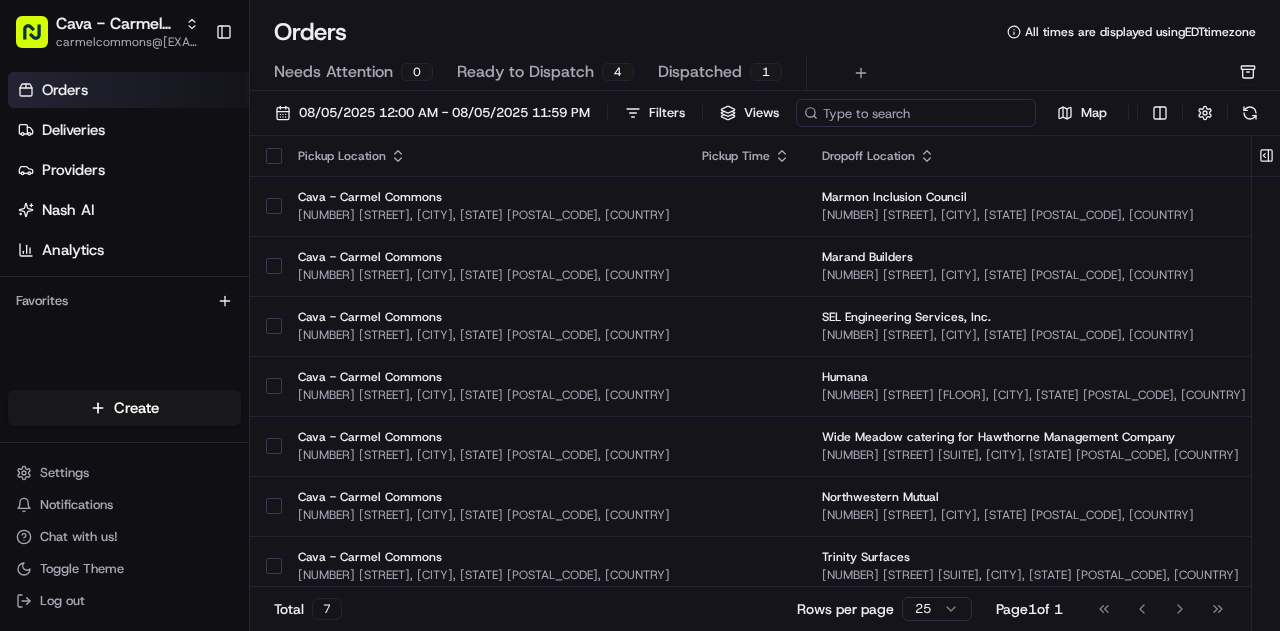 click on "[DATE] 12:00 AM - [DATE] 11:59 PM Filters Views Map" at bounding box center (765, 117) 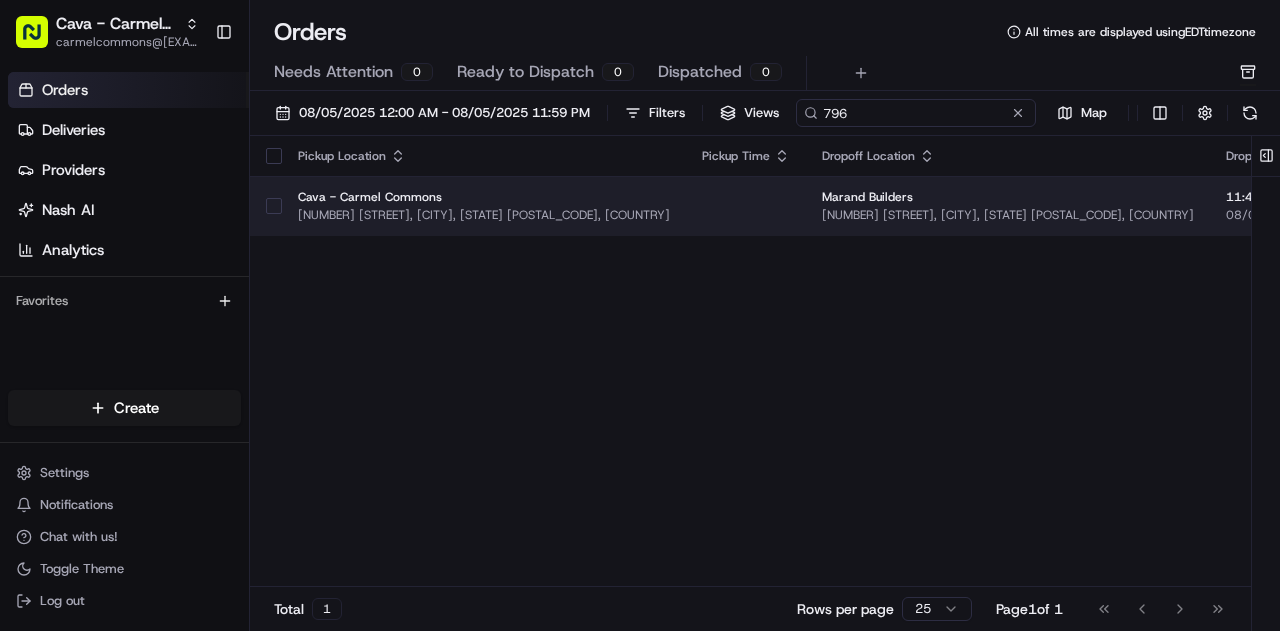 type on "796" 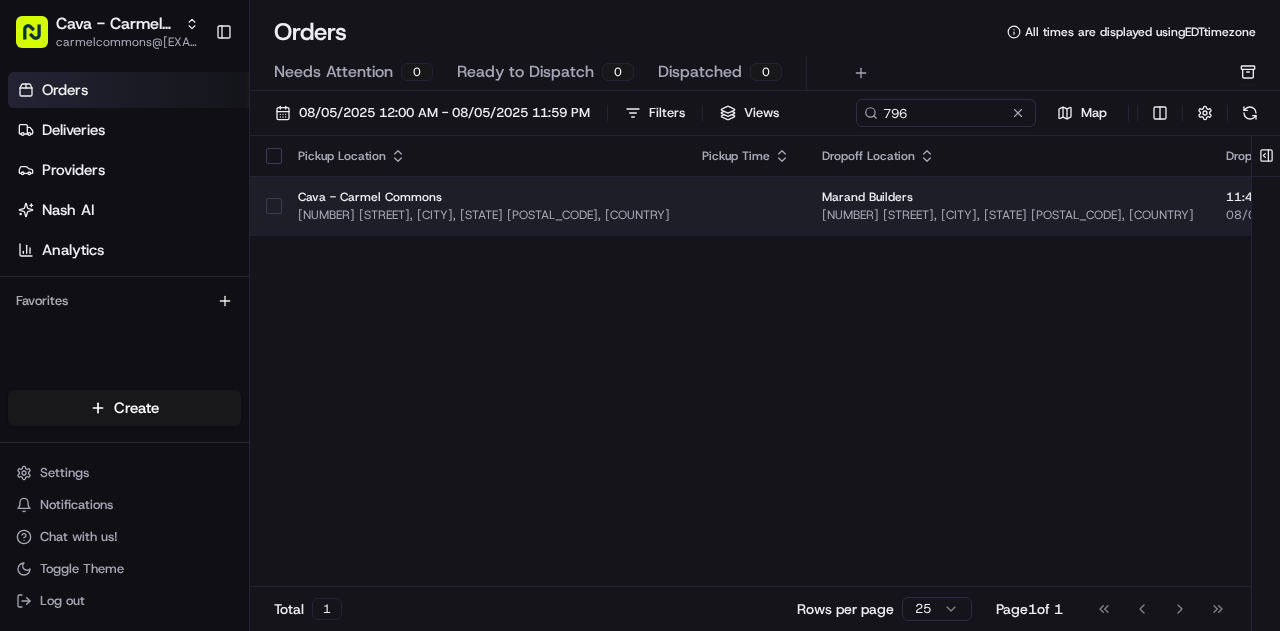click on "Pickup Location Pickup Time Dropoff Location Dropoff Time Order Value Order Details Actions Cava - Carmel Commons [NUMBER] [STREET], [CITY], [STATE] [POSTAL_CODE], [COUNTRY] [COMPANY_NAME] [NUMBER] [STREET], [CITY], [STATE] [POSTAL_CODE], [COUNTRY] [TIME] [DATE] [PRICE] Tip: [PRICE] [NUMBER] item Description:  Group Bowl Bar with Grilled Chicken, Grilled Steak, Roasted Vegetables, and various toppings for 10 people. scheduled" at bounding box center [1092, 361] 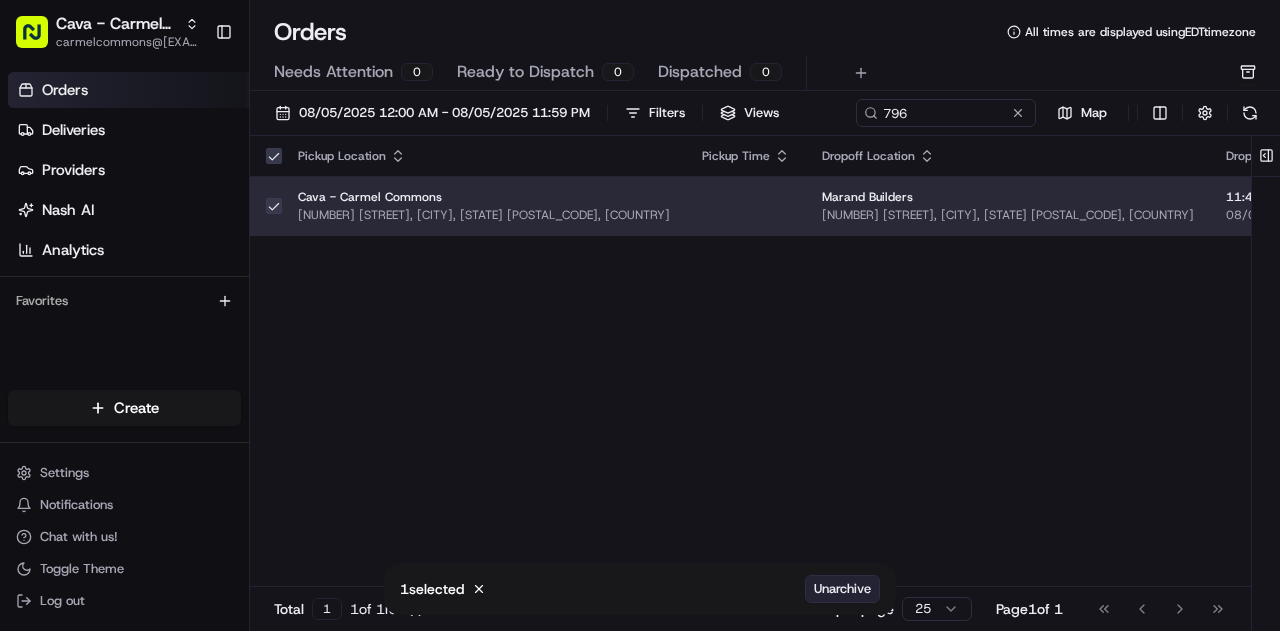 click on "Unarchive" at bounding box center (842, 589) 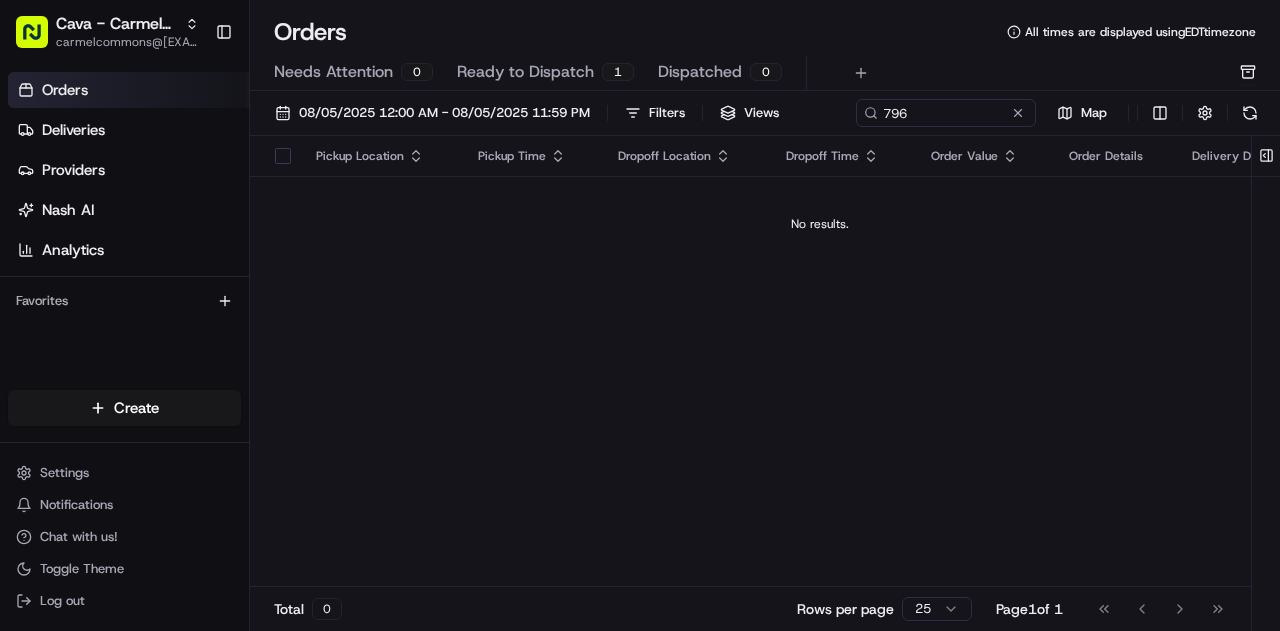 click on "Orders" at bounding box center [128, 90] 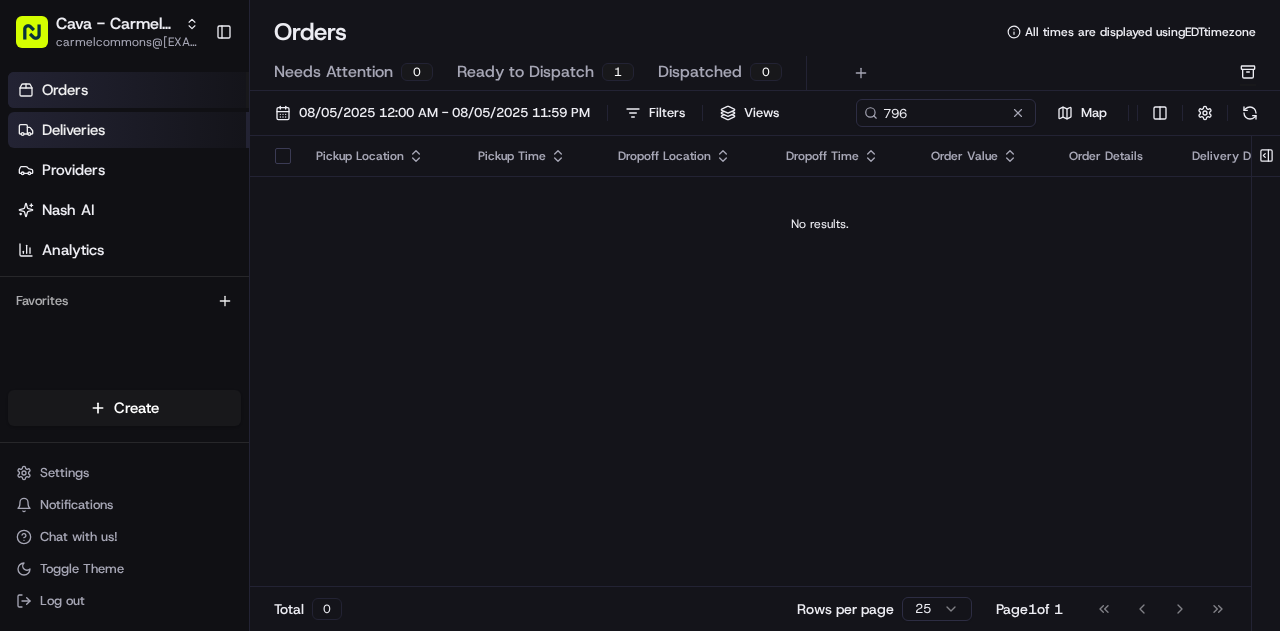 click on "Deliveries" at bounding box center [73, 130] 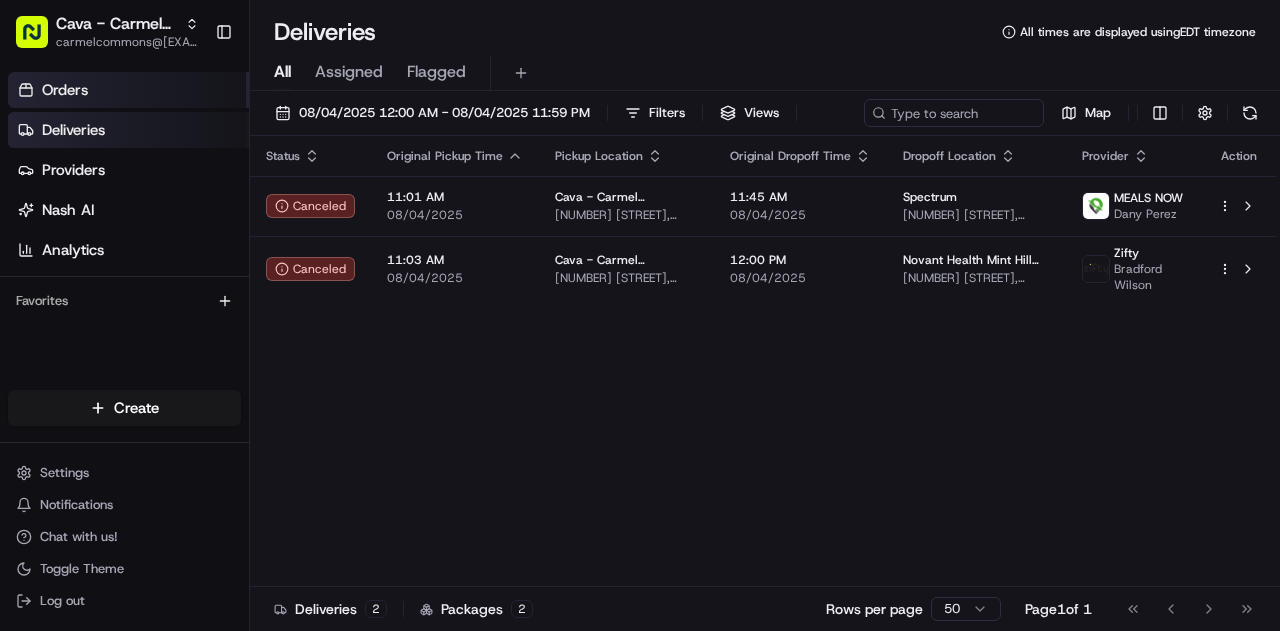 click on "Orders" at bounding box center [128, 90] 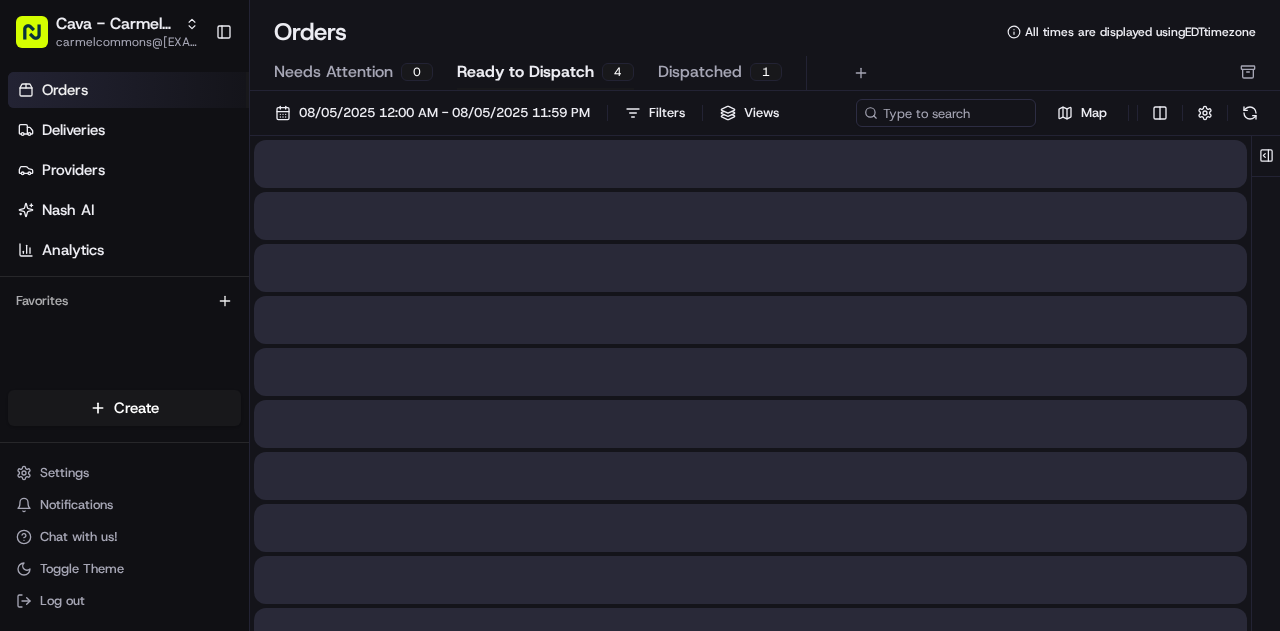 type 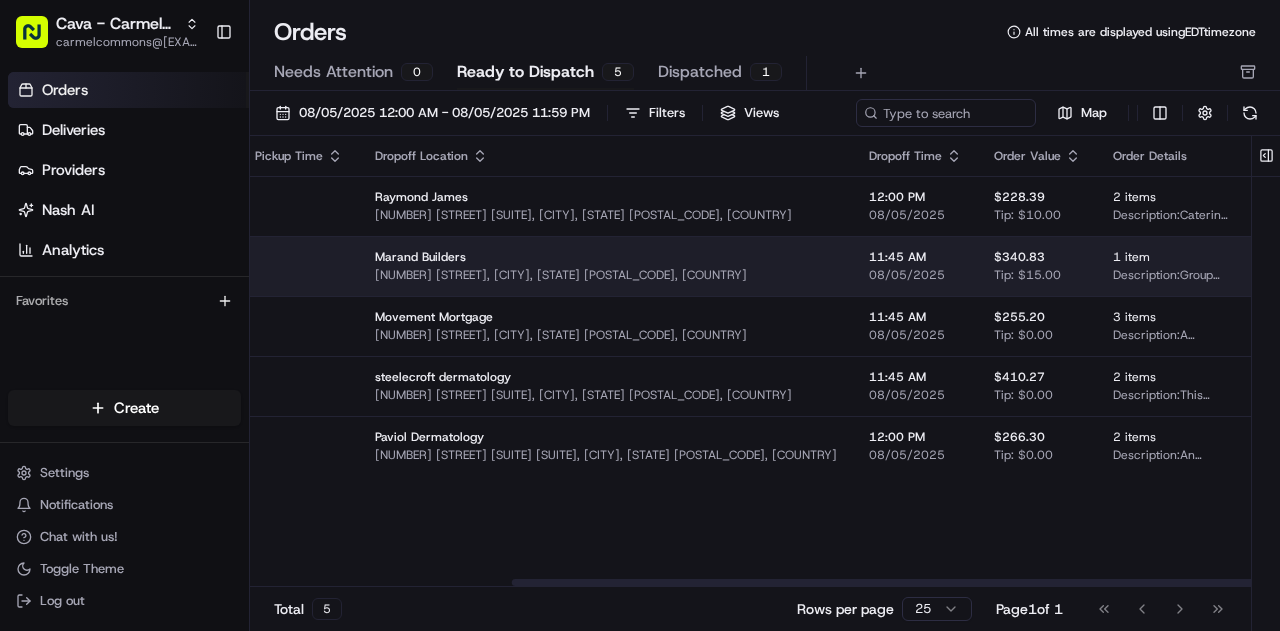 scroll, scrollTop: 0, scrollLeft: 448, axis: horizontal 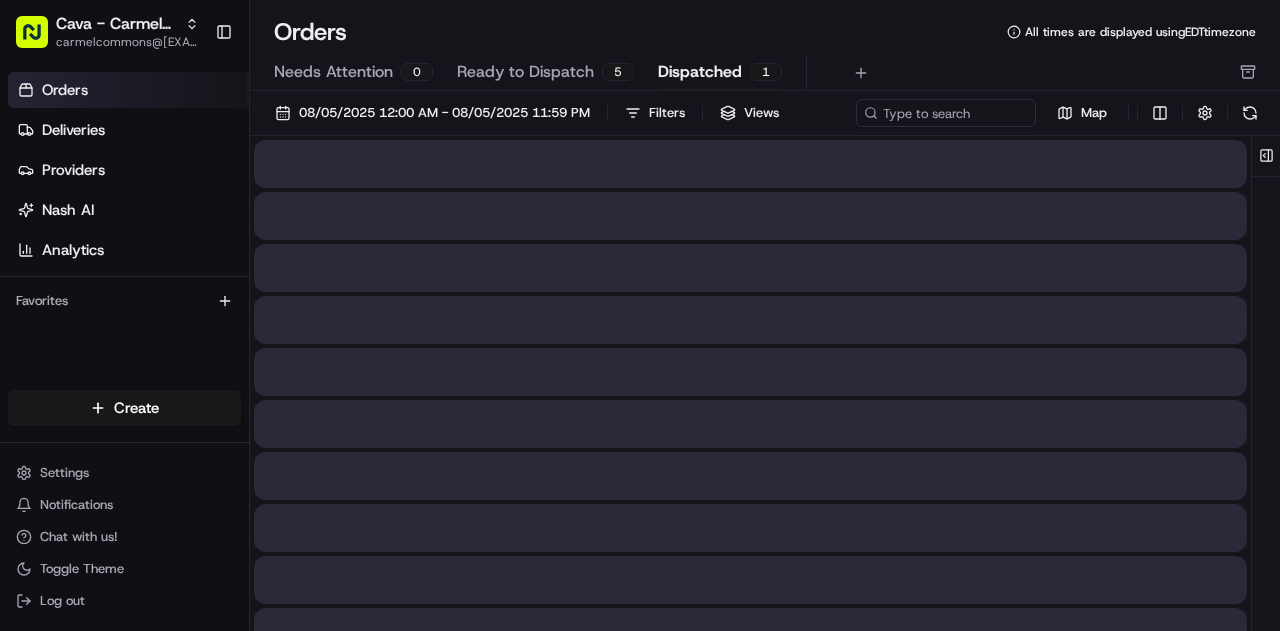 click on "Dispatched" at bounding box center [700, 72] 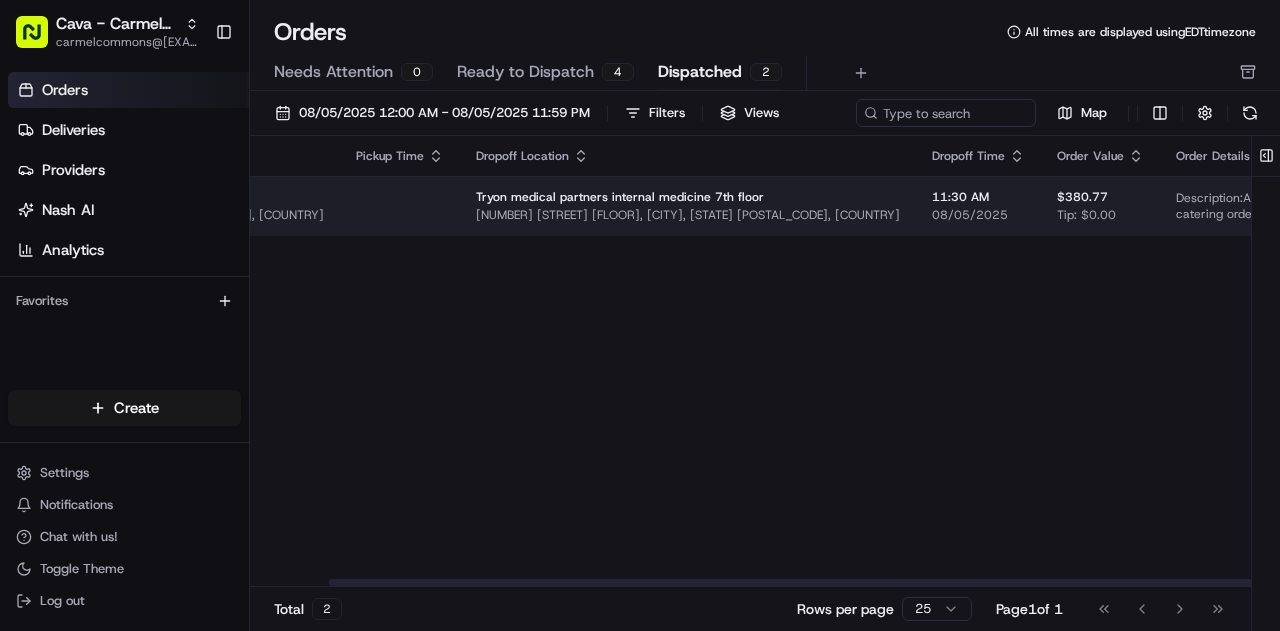 scroll, scrollTop: 0, scrollLeft: 0, axis: both 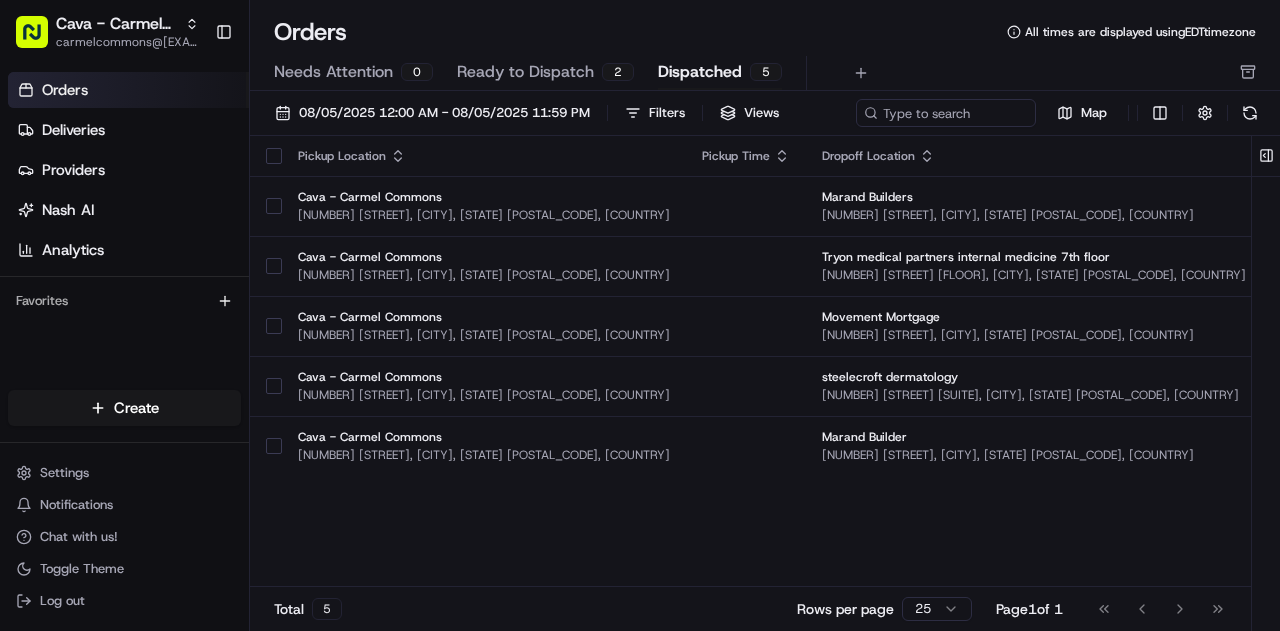 click on "Orders All times are displayed using  EDT  timezone" at bounding box center (765, 32) 